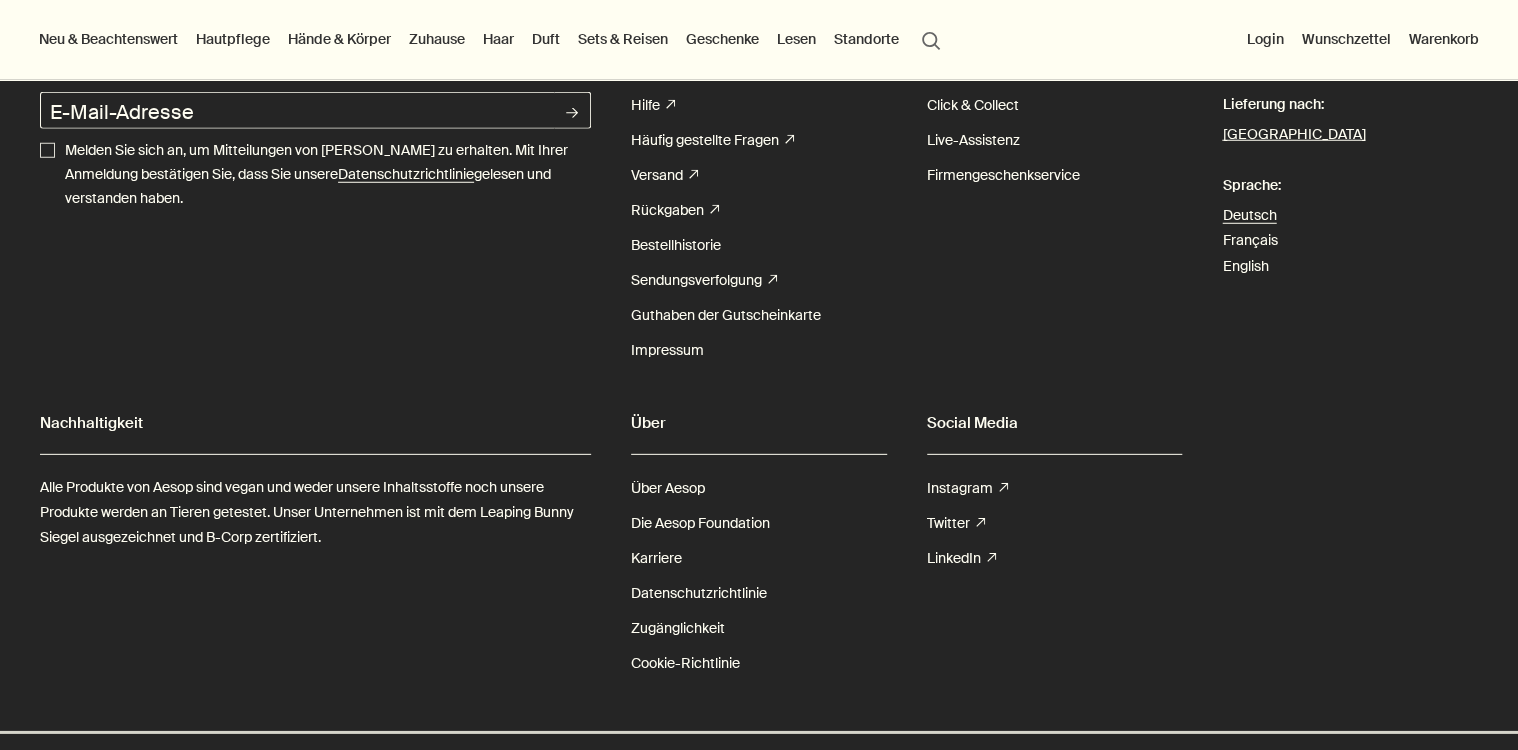 scroll, scrollTop: 0, scrollLeft: 0, axis: both 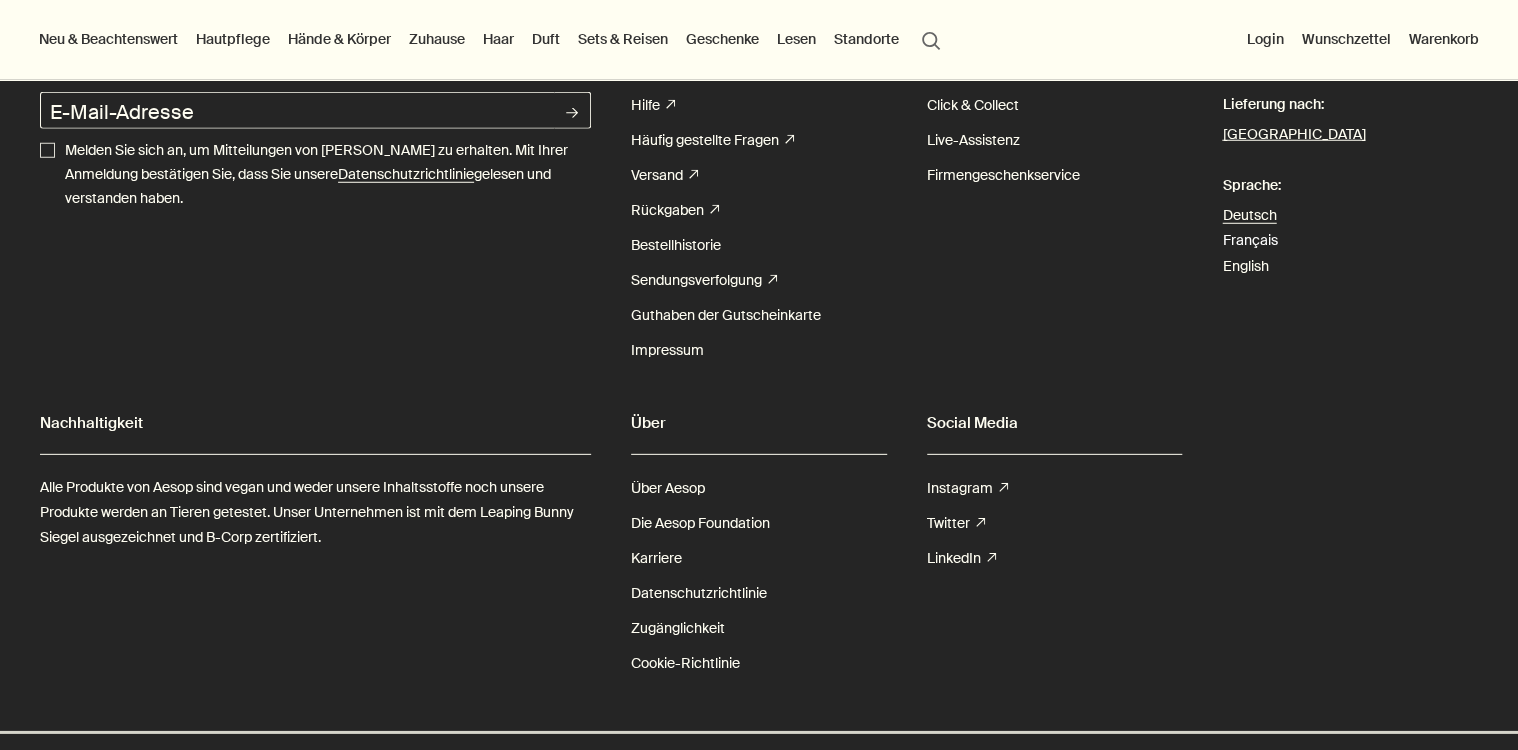 click on "Français" at bounding box center [1249, 240] 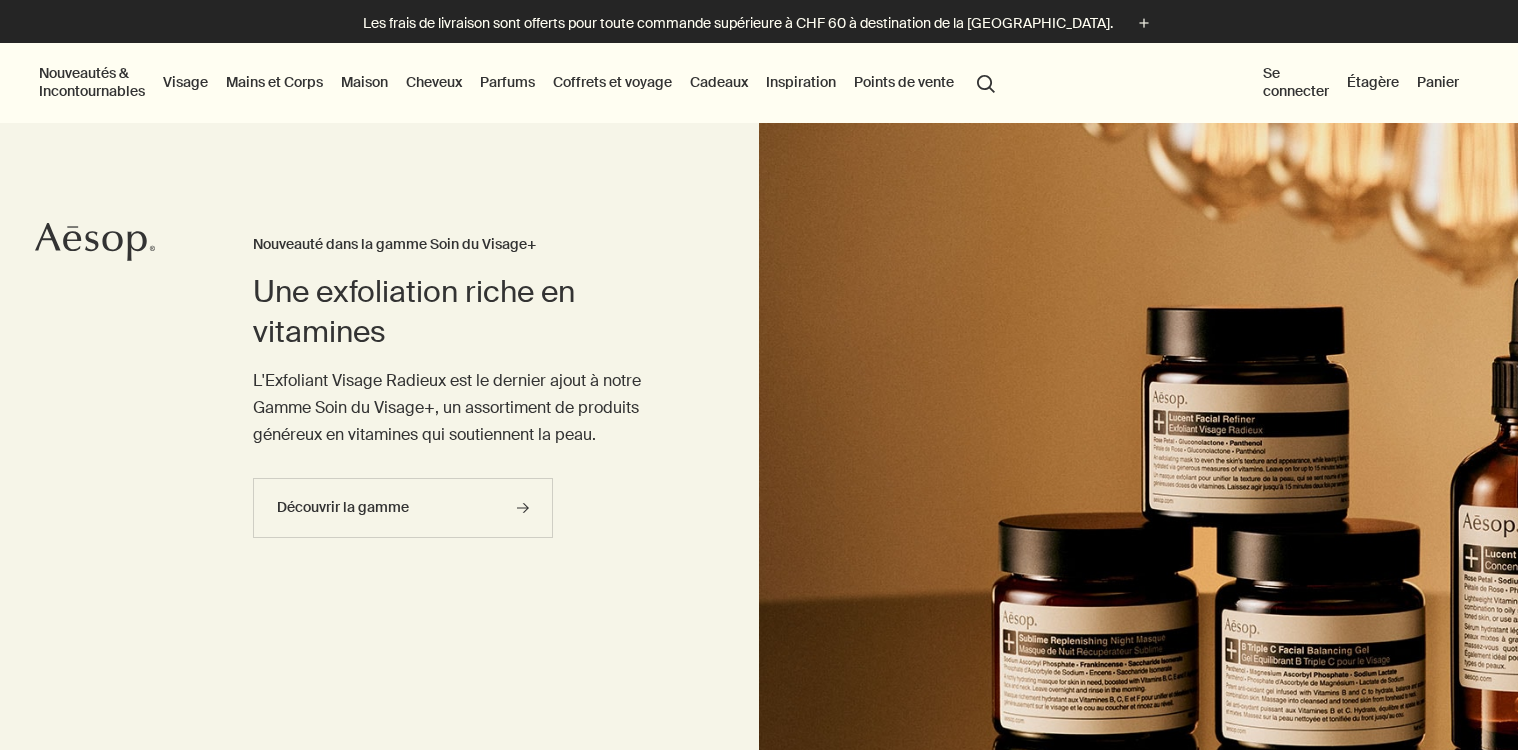 scroll, scrollTop: 0, scrollLeft: 0, axis: both 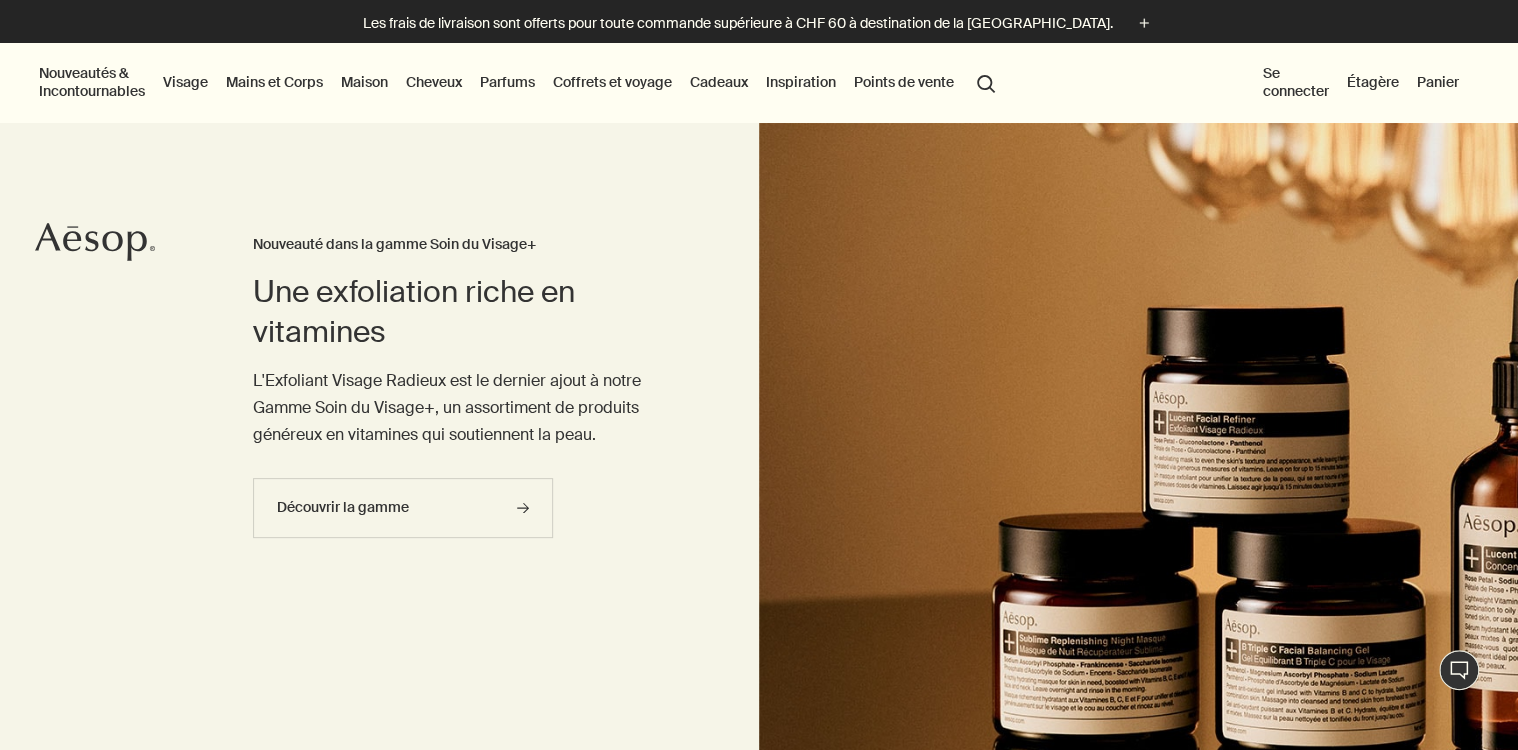 click on "Visage" at bounding box center (185, 82) 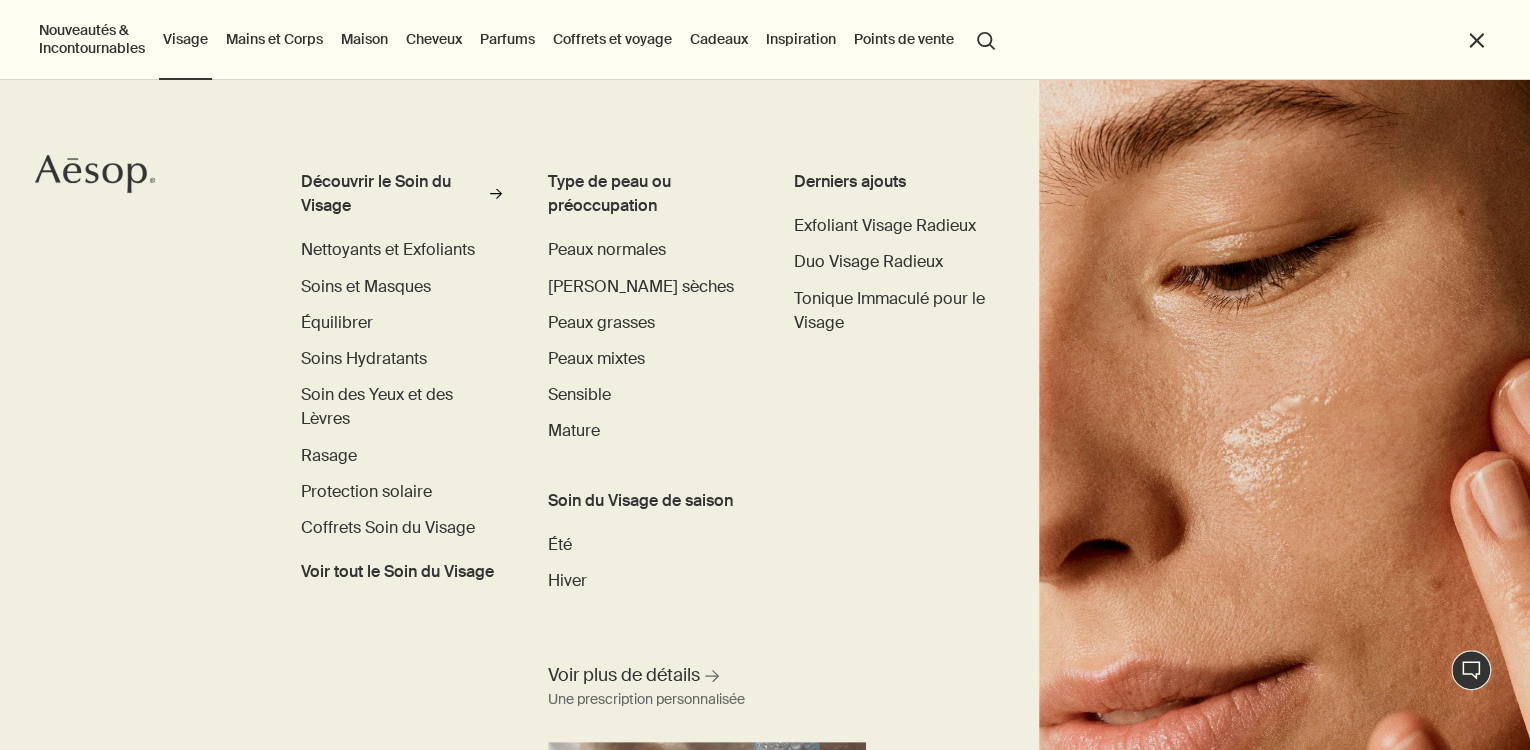 click on "Chat en direct" at bounding box center [1471, 670] 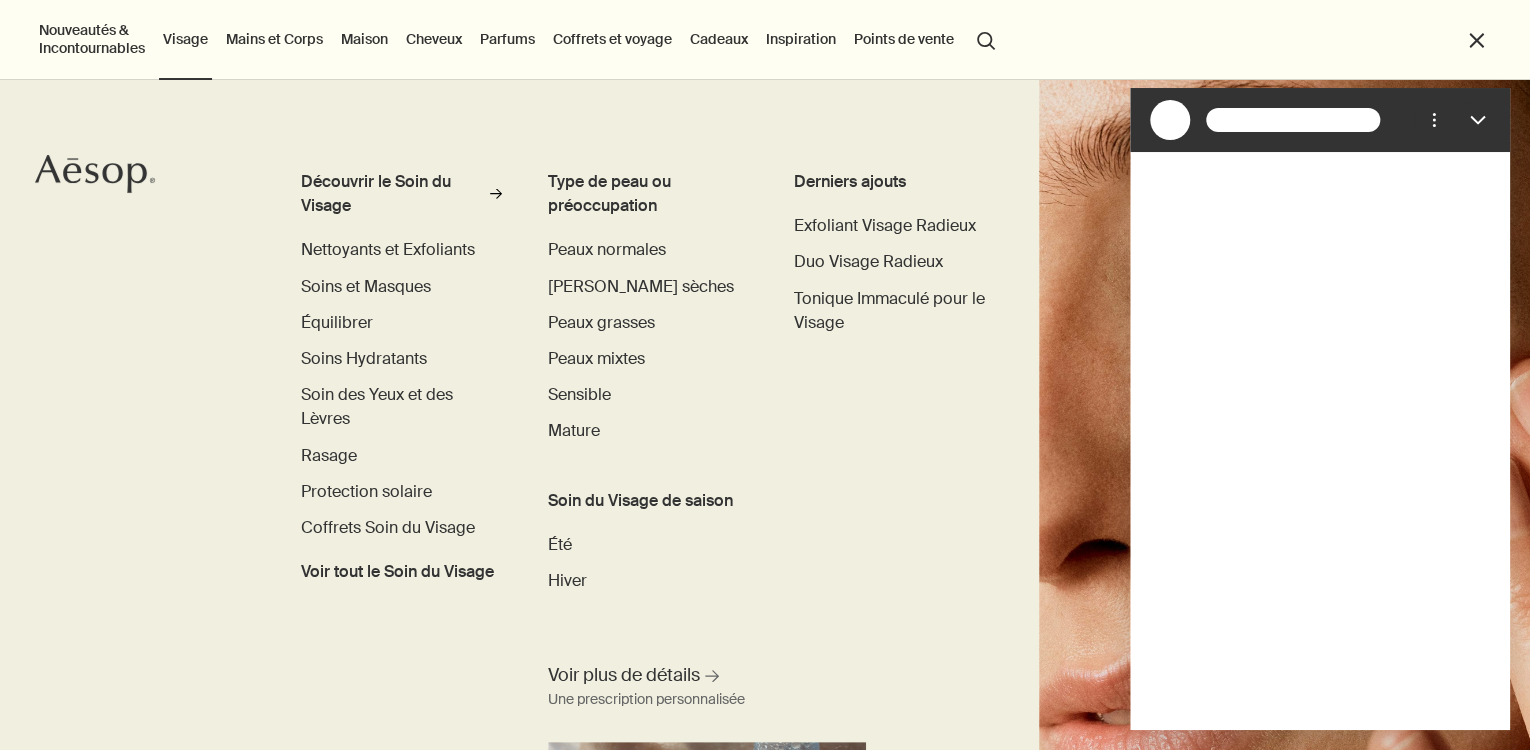 scroll, scrollTop: 0, scrollLeft: 0, axis: both 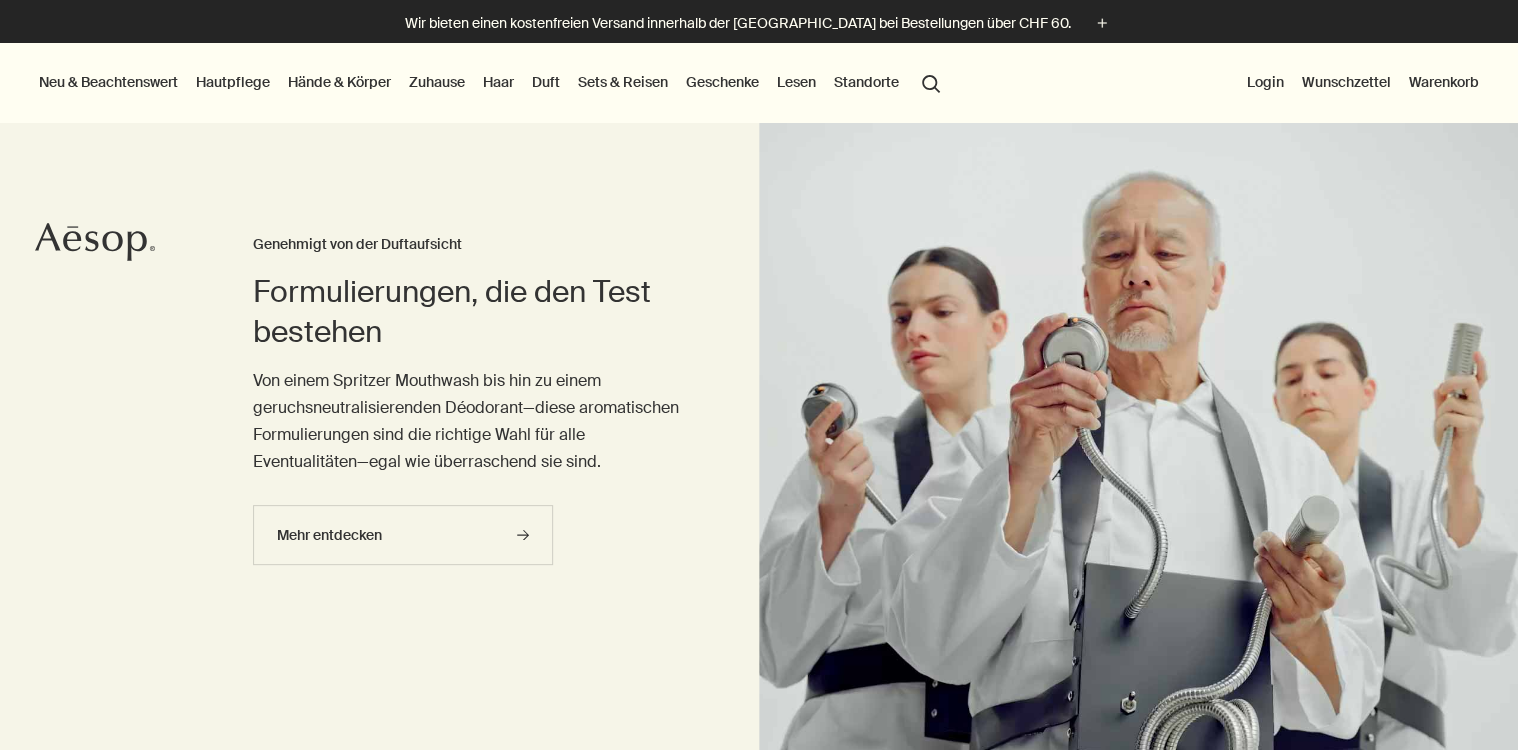 click on "Hautpflege" at bounding box center [233, 82] 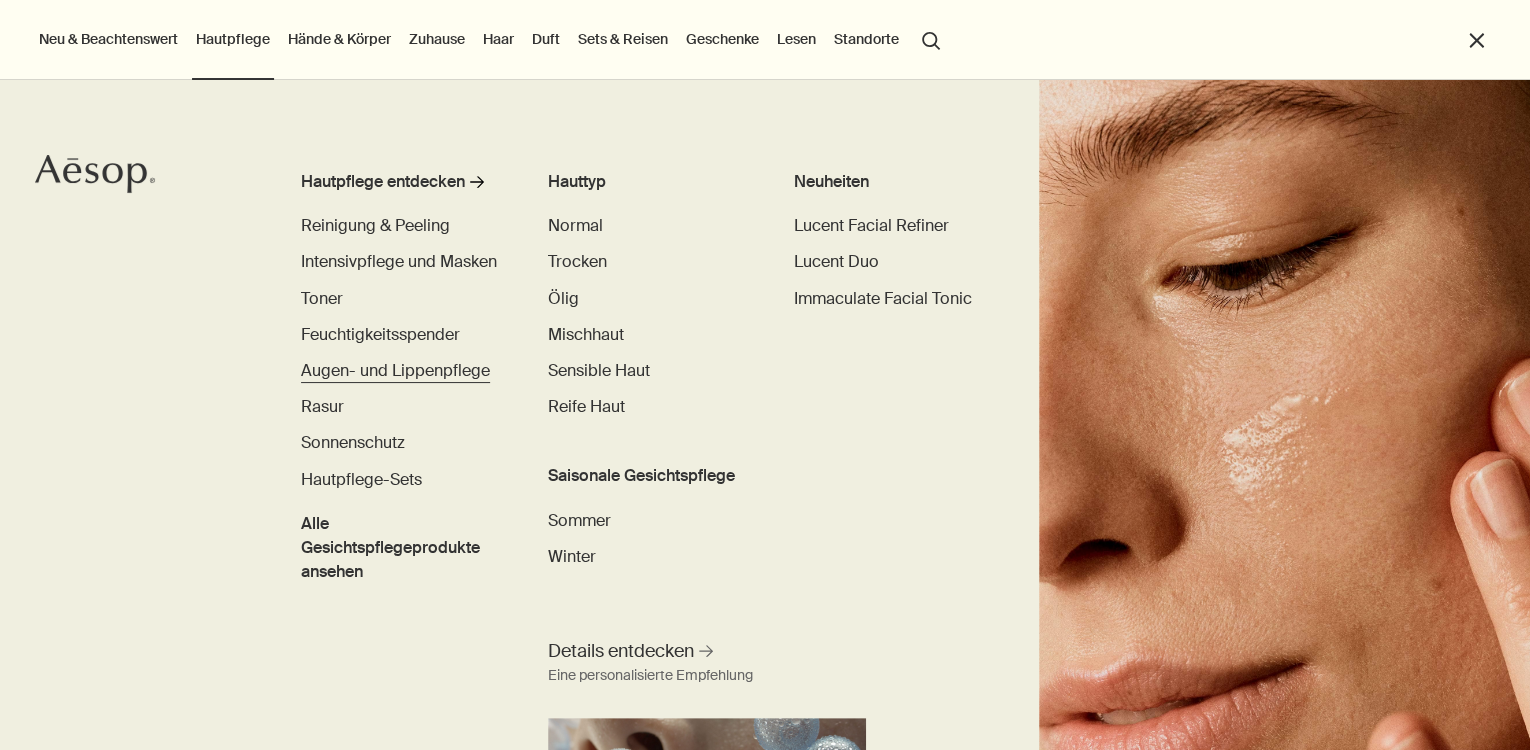 click on "Augen- und Lippenpflege" at bounding box center (395, 370) 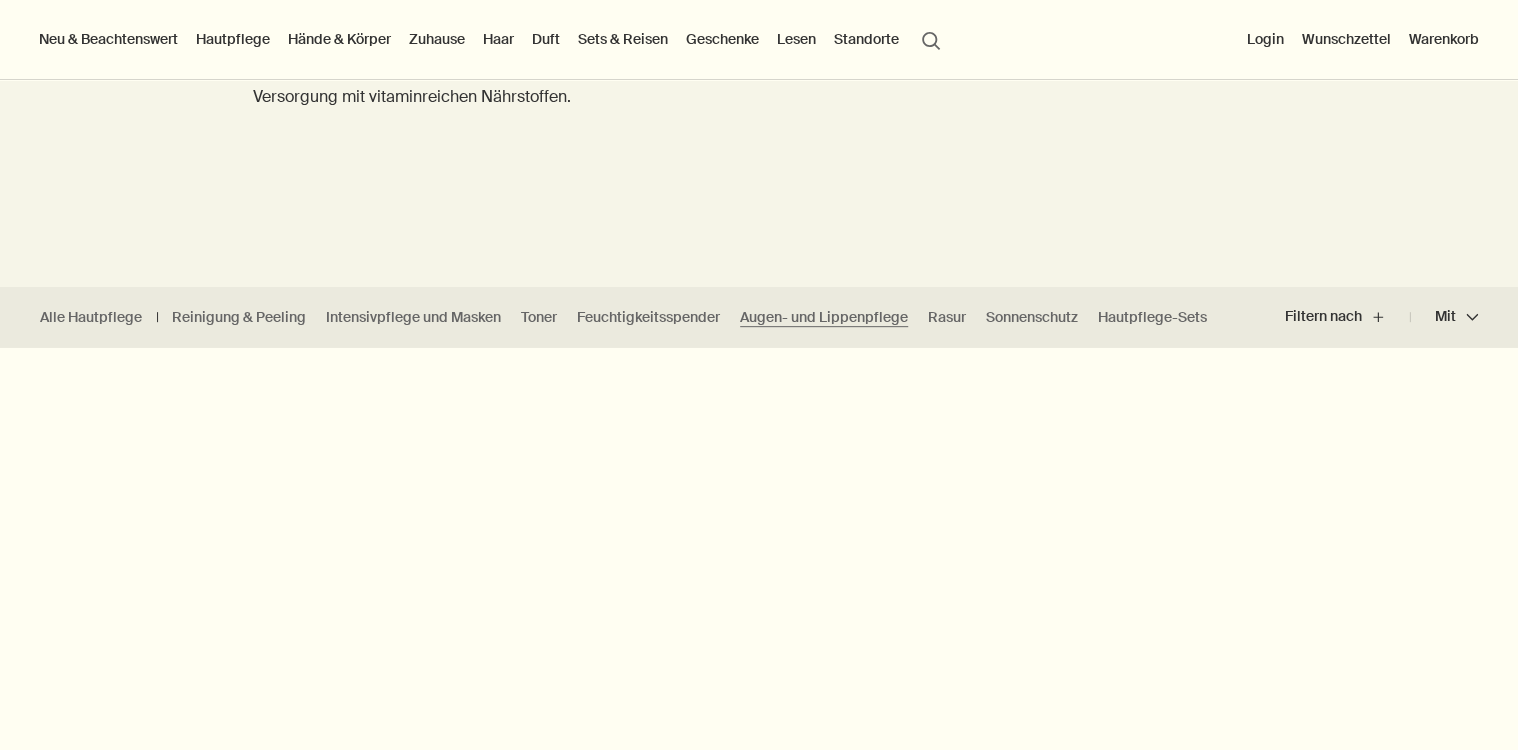 scroll, scrollTop: 286, scrollLeft: 0, axis: vertical 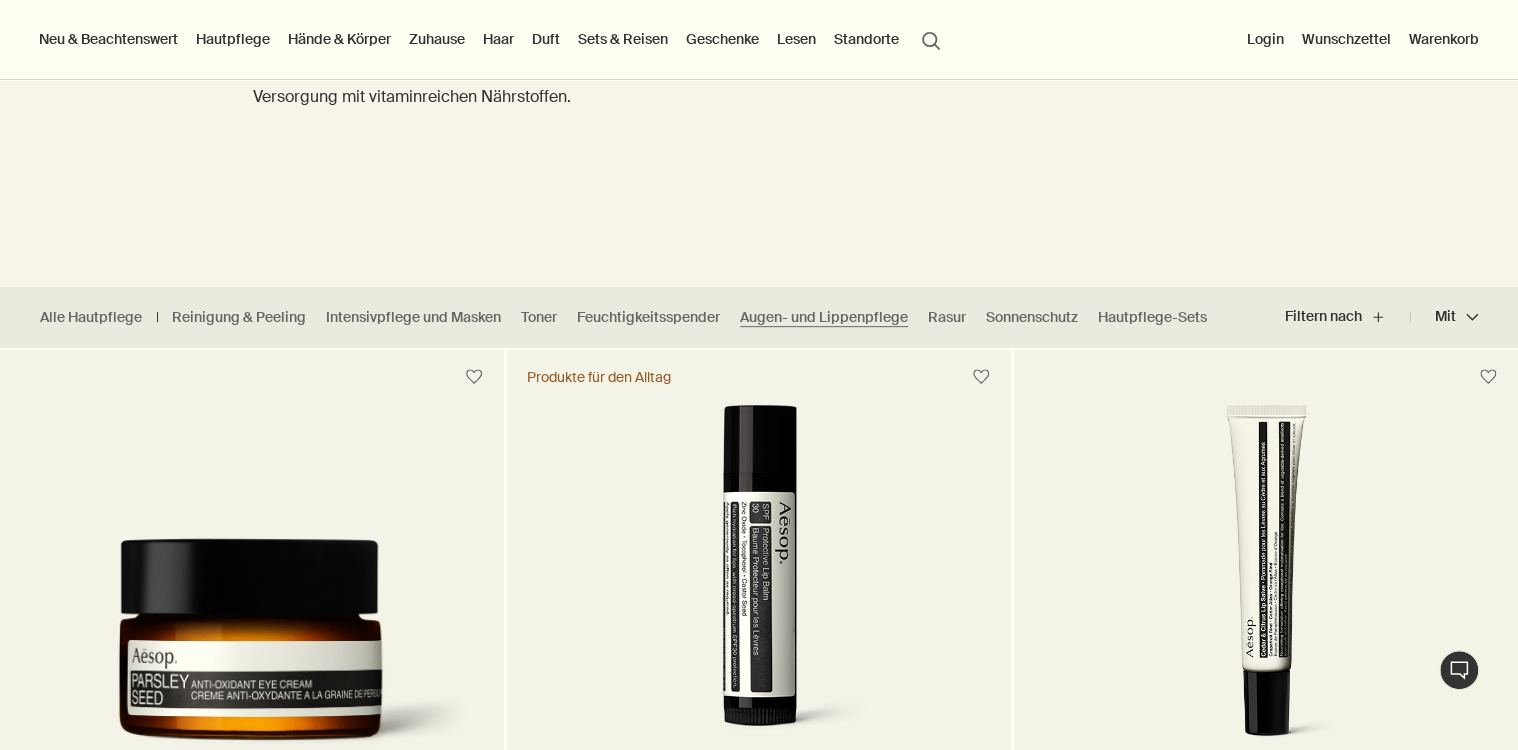 click at bounding box center (252, 589) 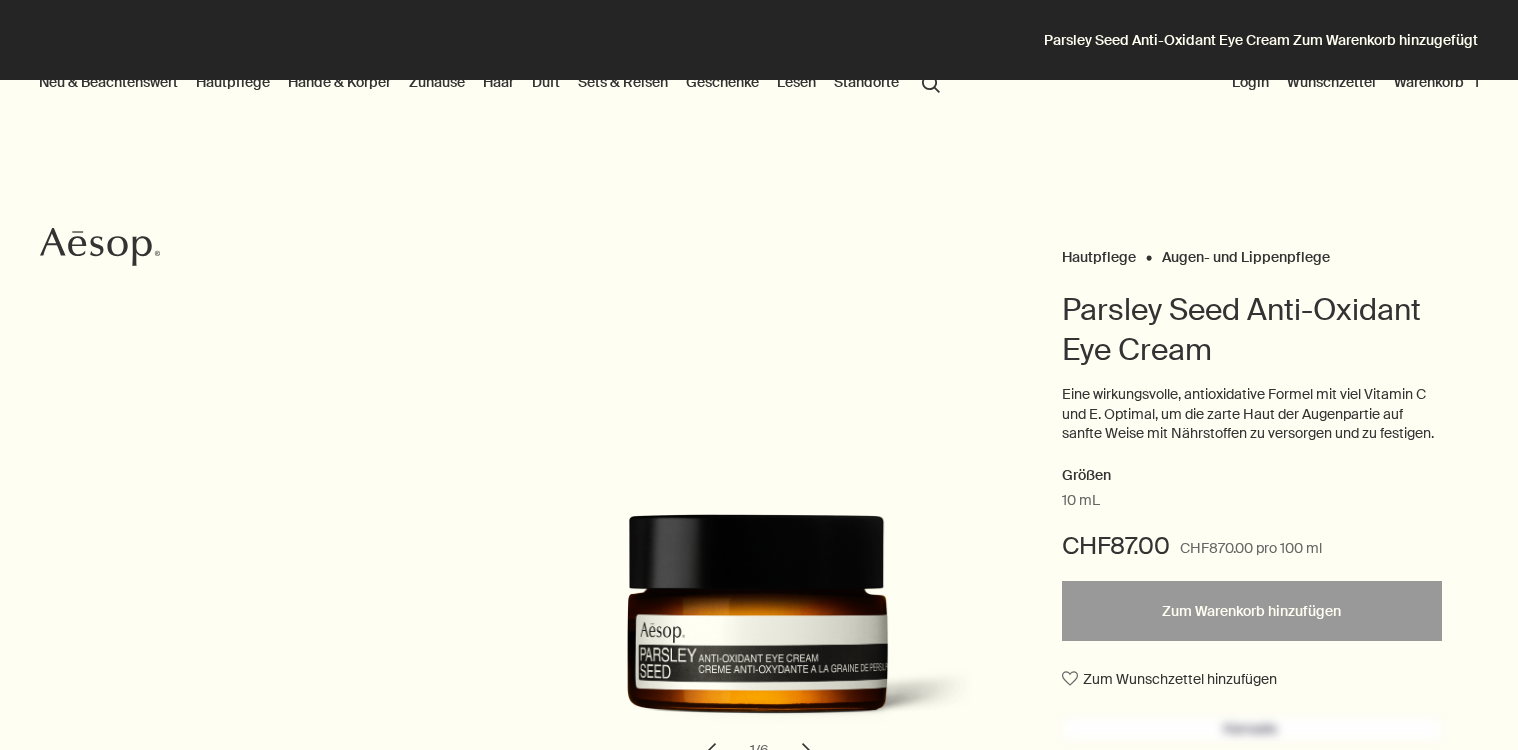 scroll, scrollTop: 0, scrollLeft: 0, axis: both 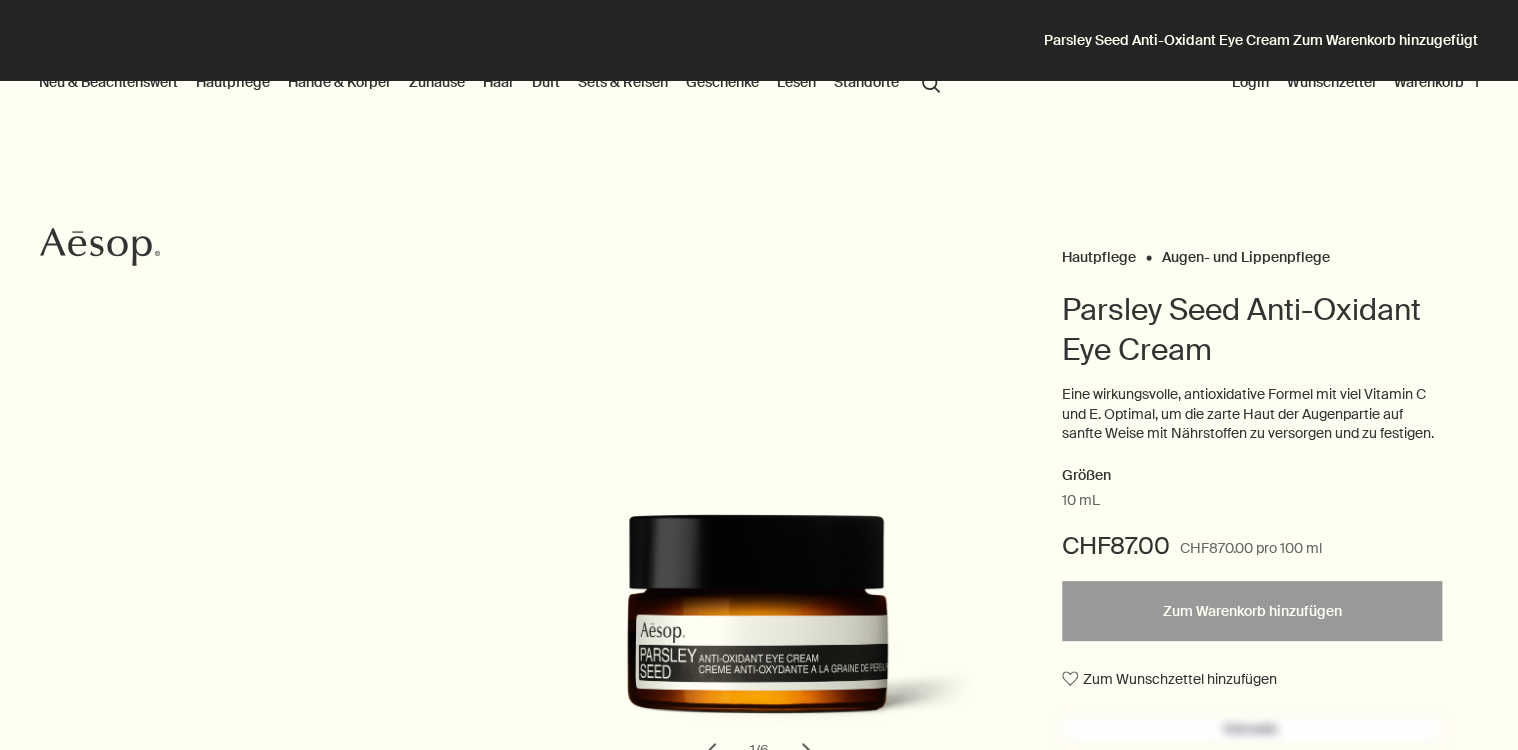 click on "Warenkorb 1" at bounding box center (1436, 82) 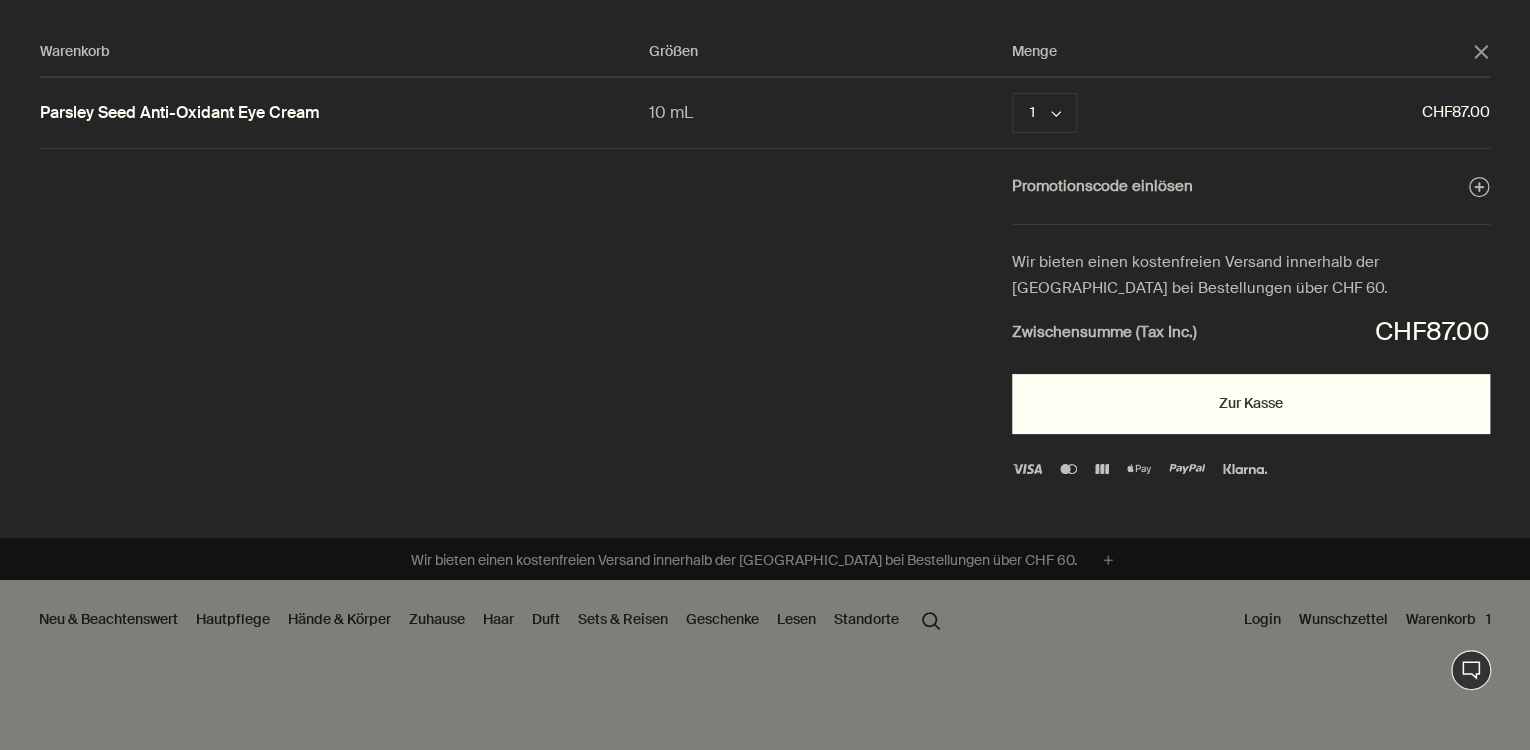 click on "Zur Kasse" at bounding box center [1251, 404] 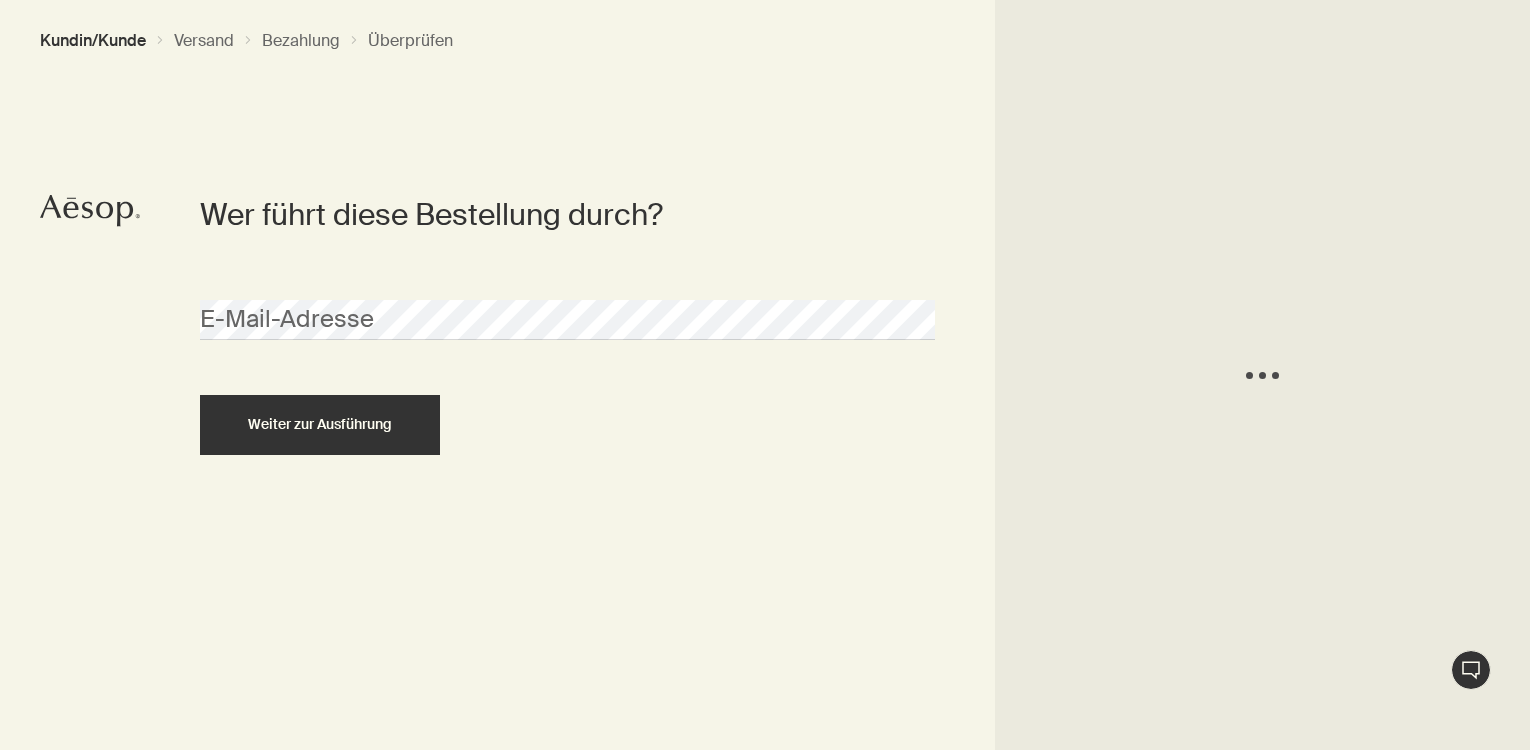 scroll, scrollTop: 0, scrollLeft: 0, axis: both 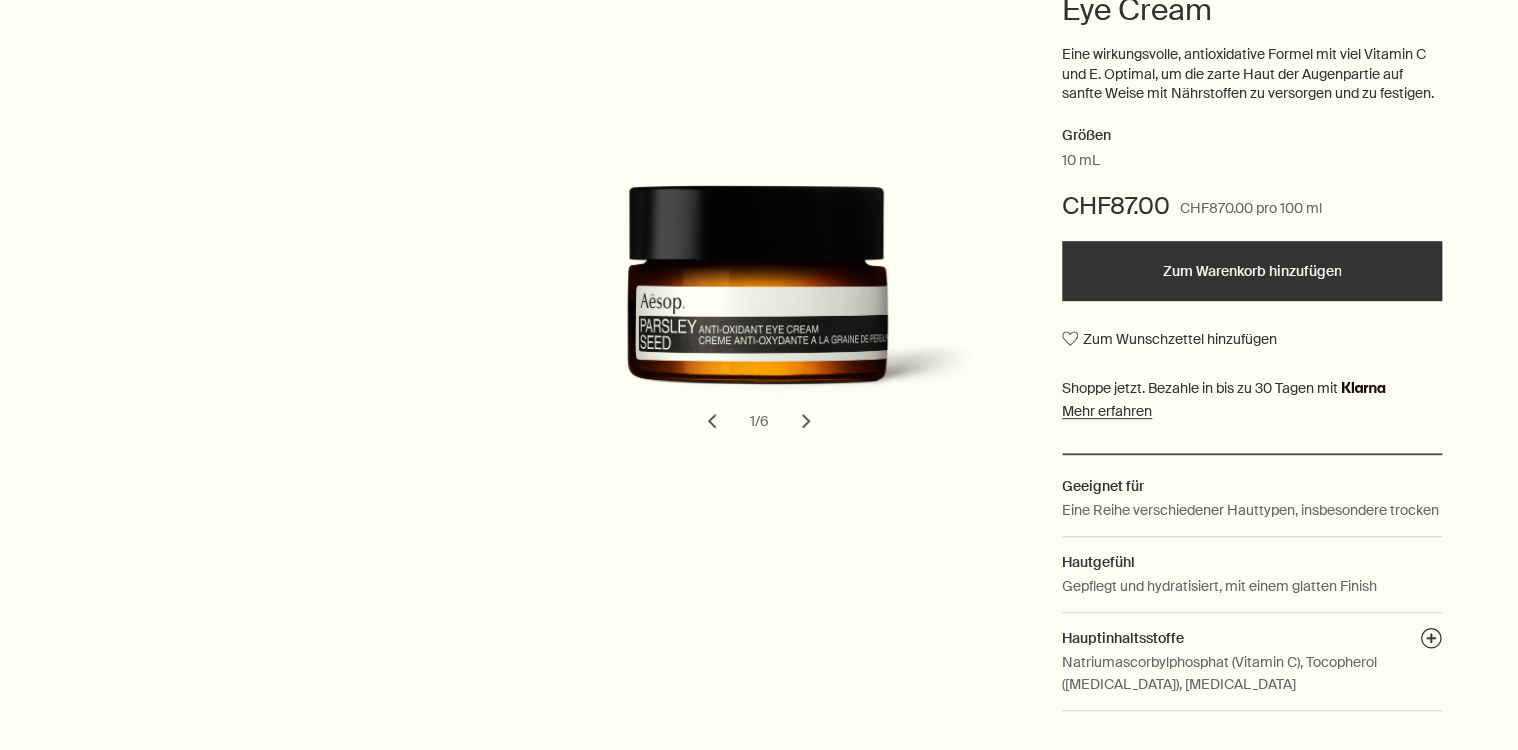 click on "Zum Warenkorb hinzufügen" at bounding box center [1252, 271] 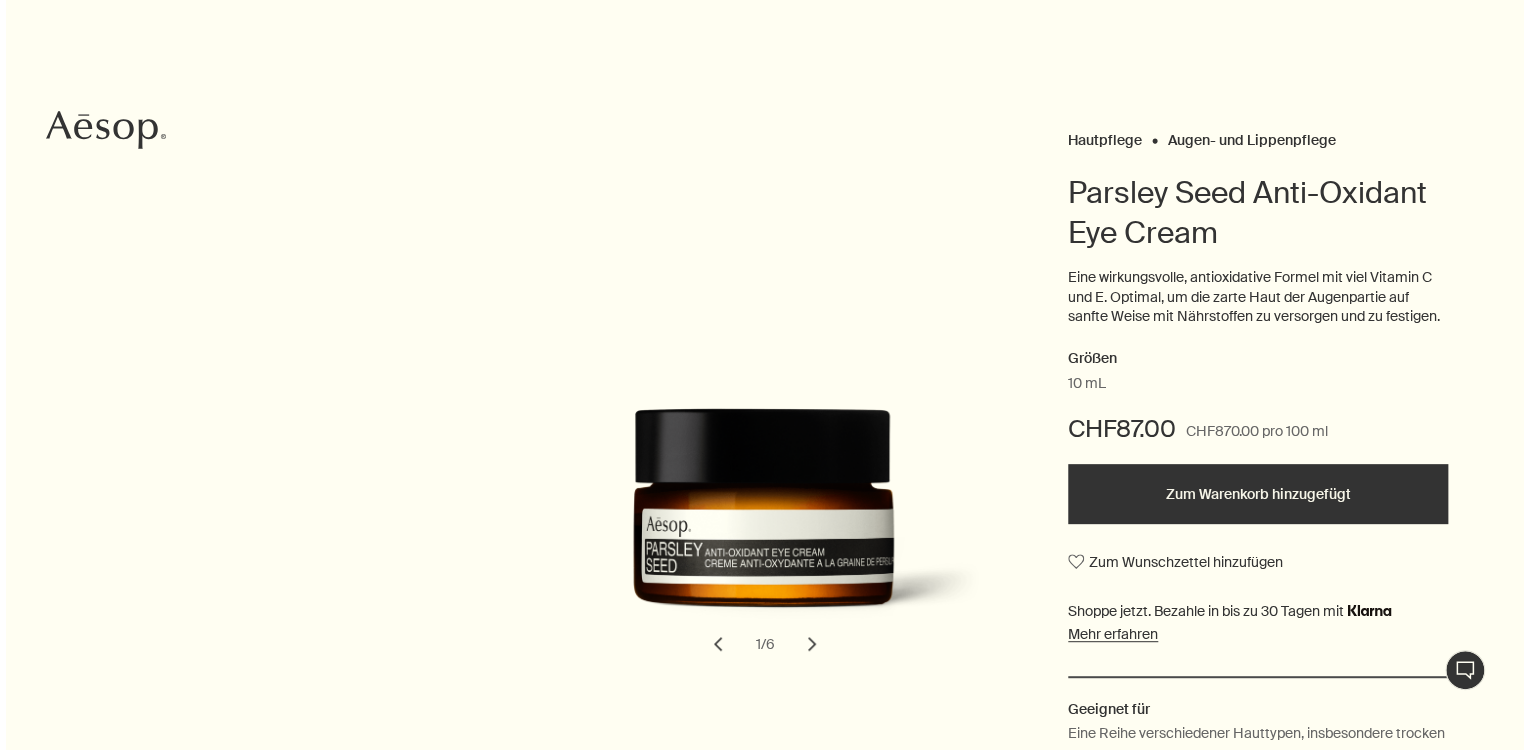 scroll, scrollTop: 0, scrollLeft: 0, axis: both 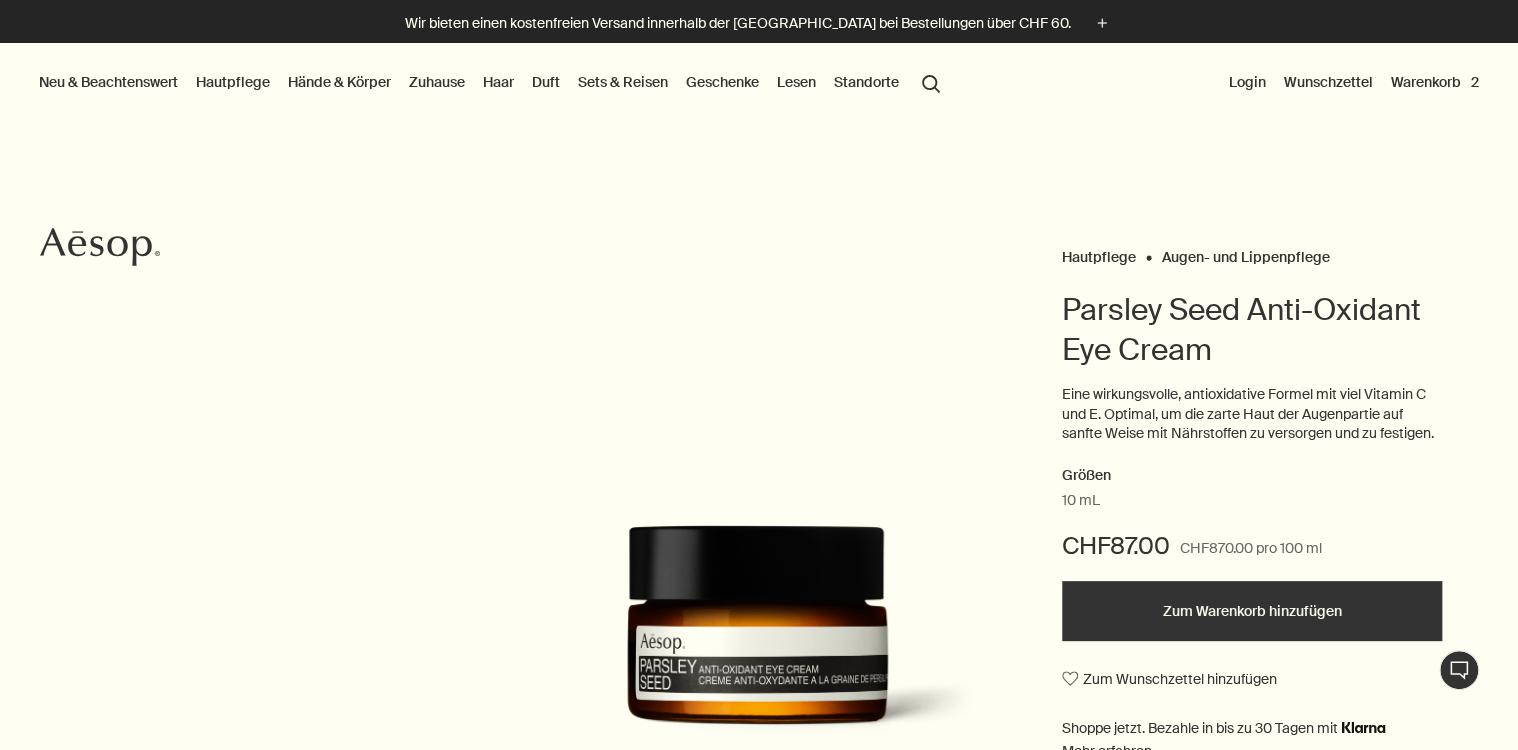 click on "Warenkorb 2" at bounding box center [1435, 83] 